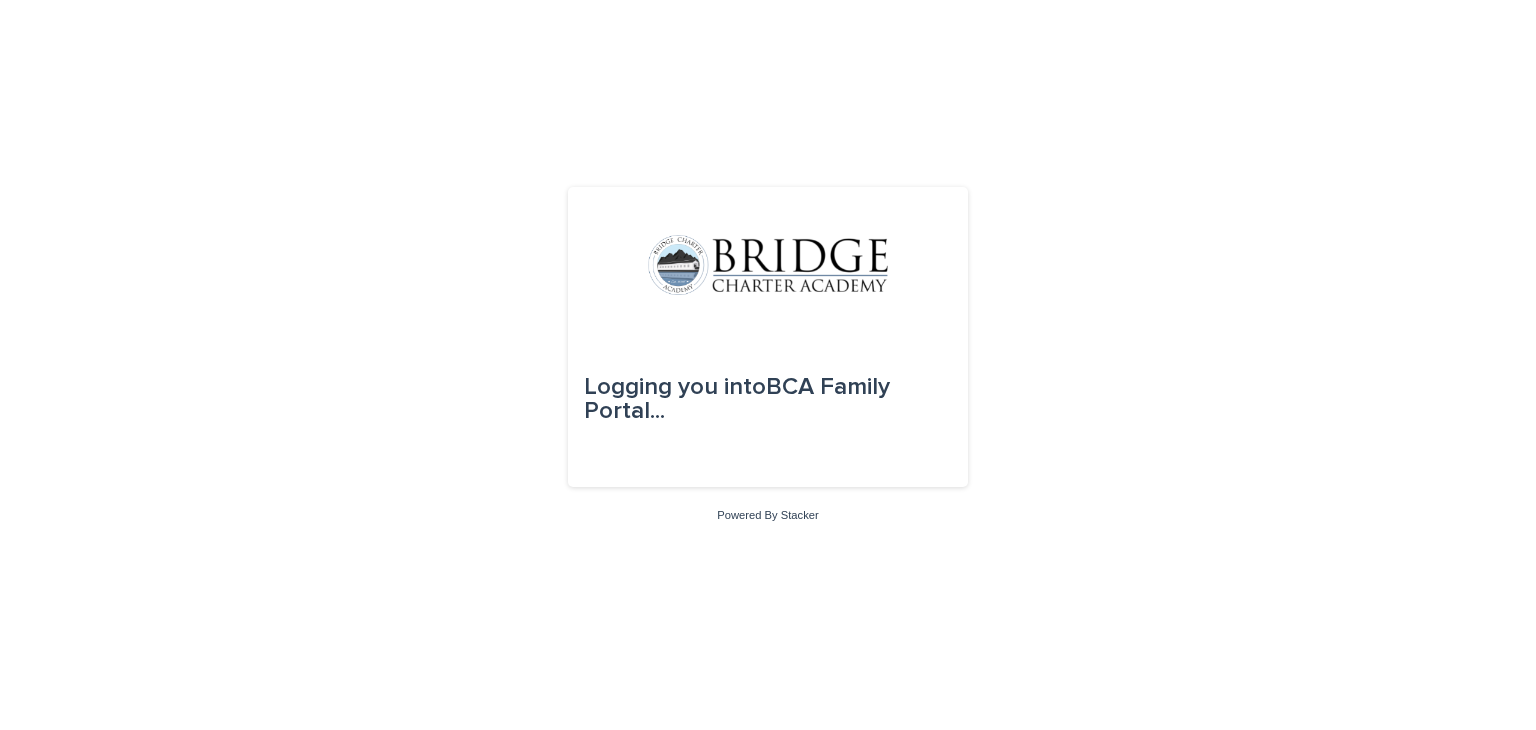 scroll, scrollTop: 0, scrollLeft: 0, axis: both 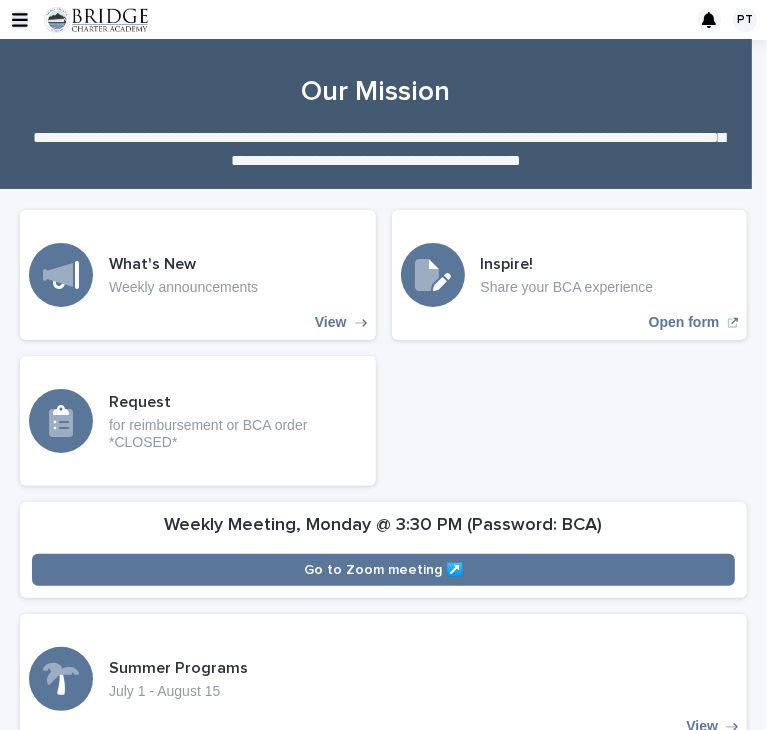 click 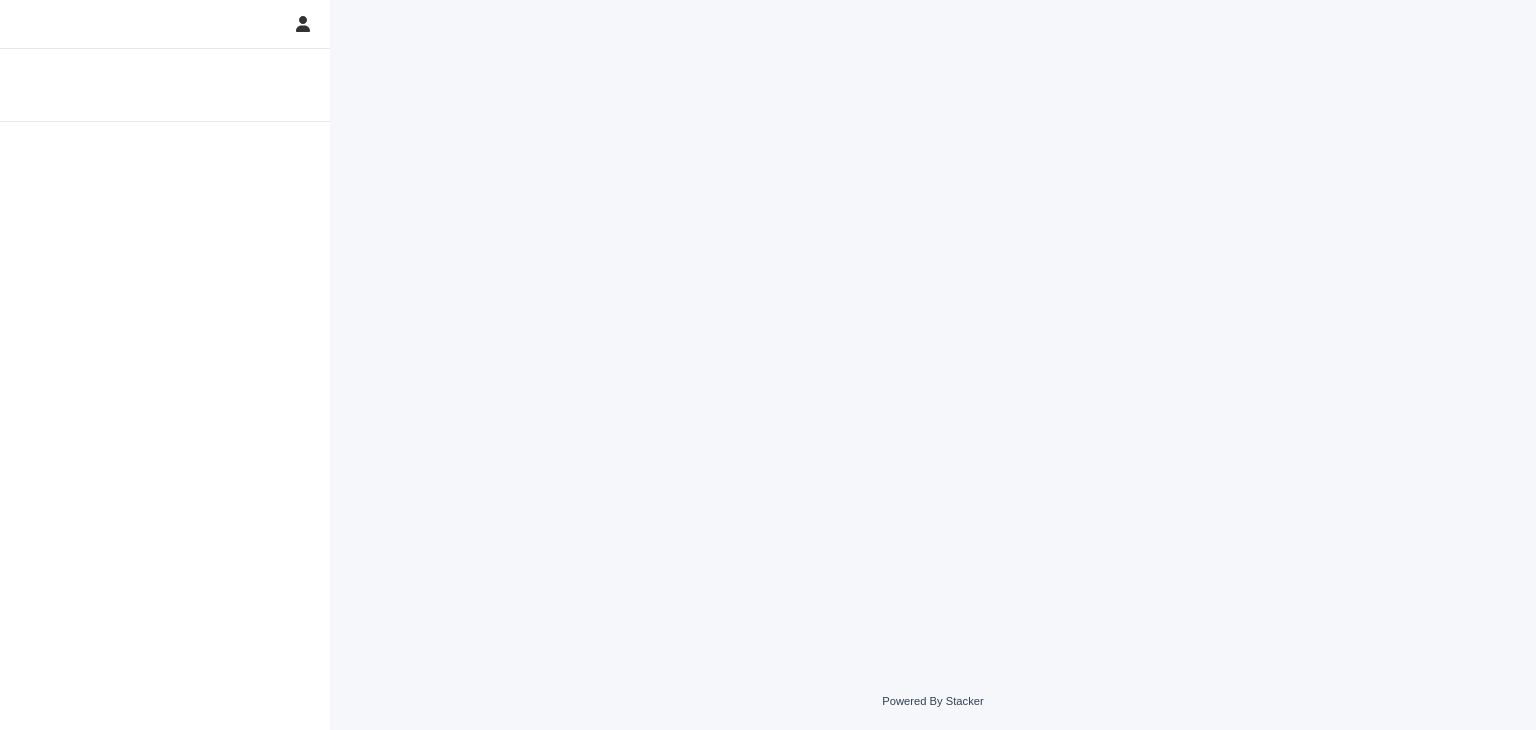 scroll, scrollTop: 0, scrollLeft: 0, axis: both 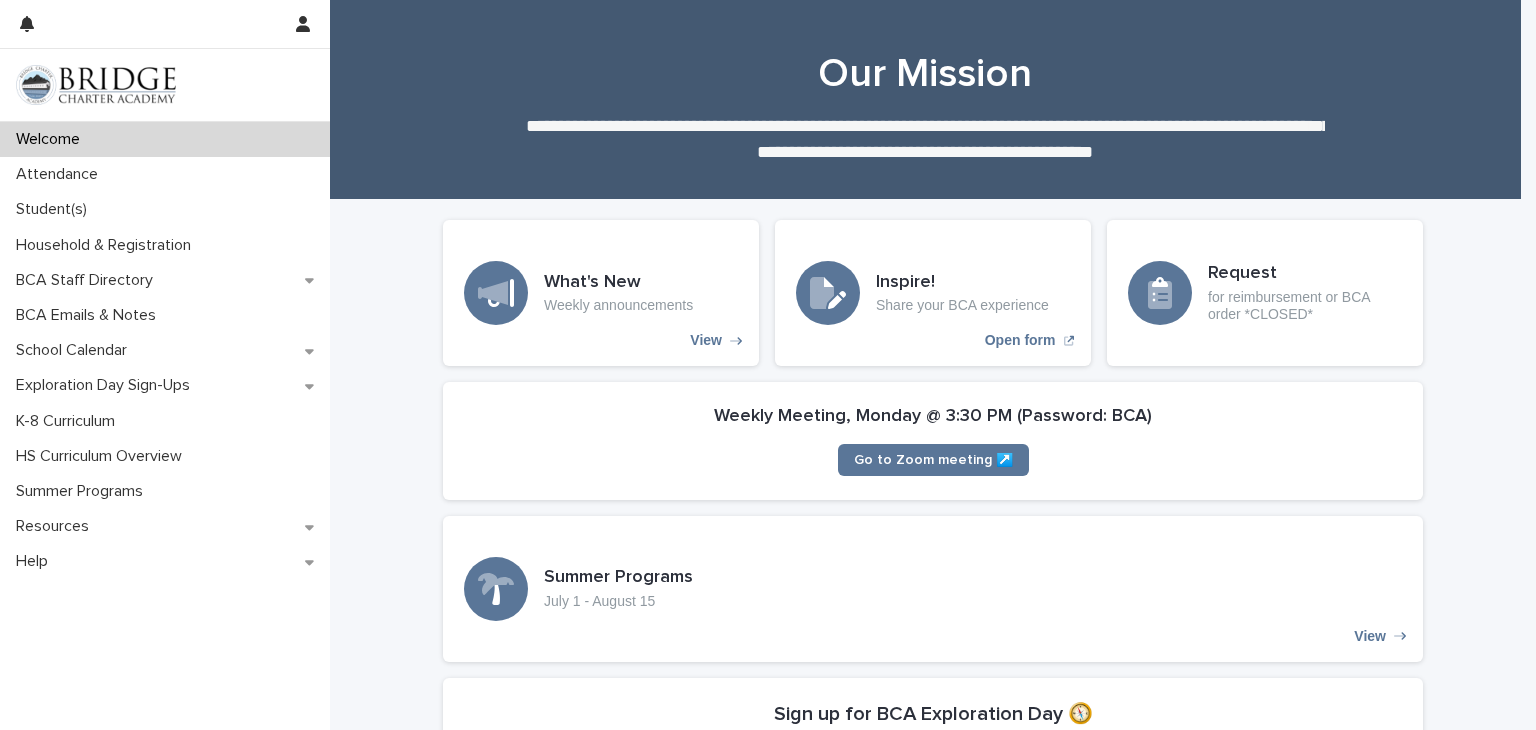 click on "Attendance" at bounding box center [61, 174] 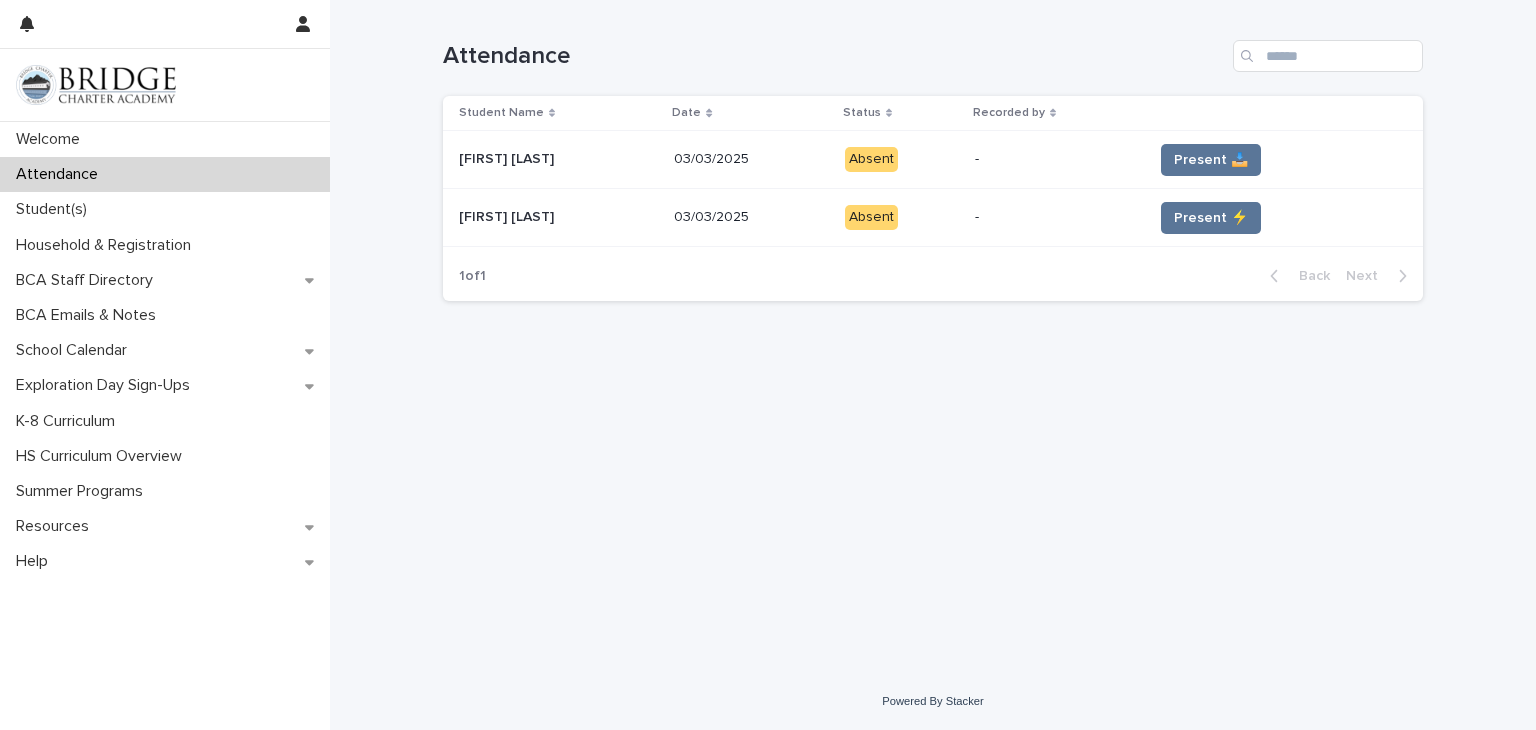 drag, startPoint x: 1194, startPoint y: 387, endPoint x: 1194, endPoint y: 401, distance: 14 